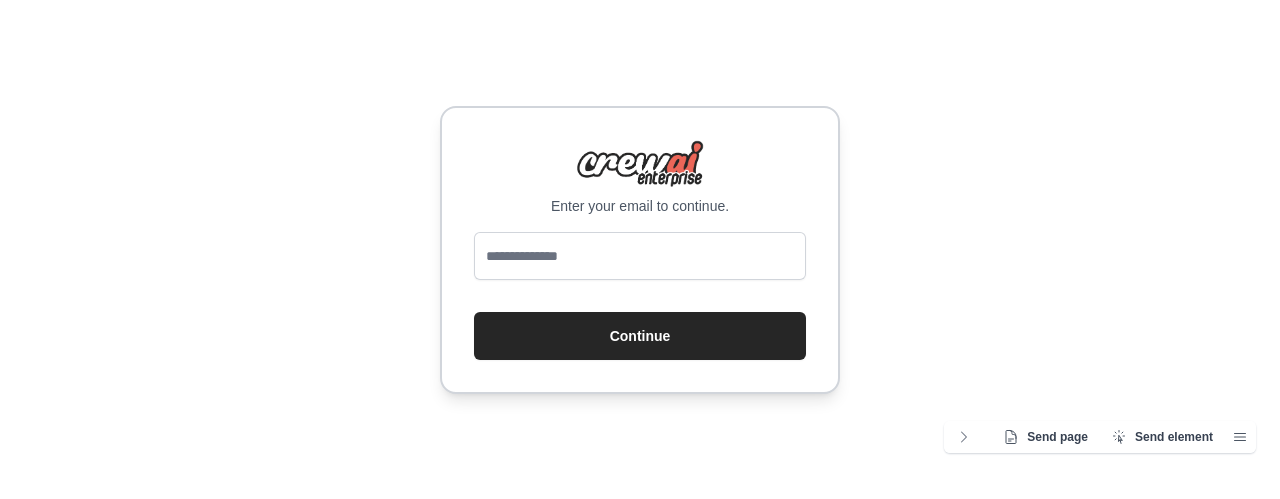 scroll, scrollTop: 0, scrollLeft: 0, axis: both 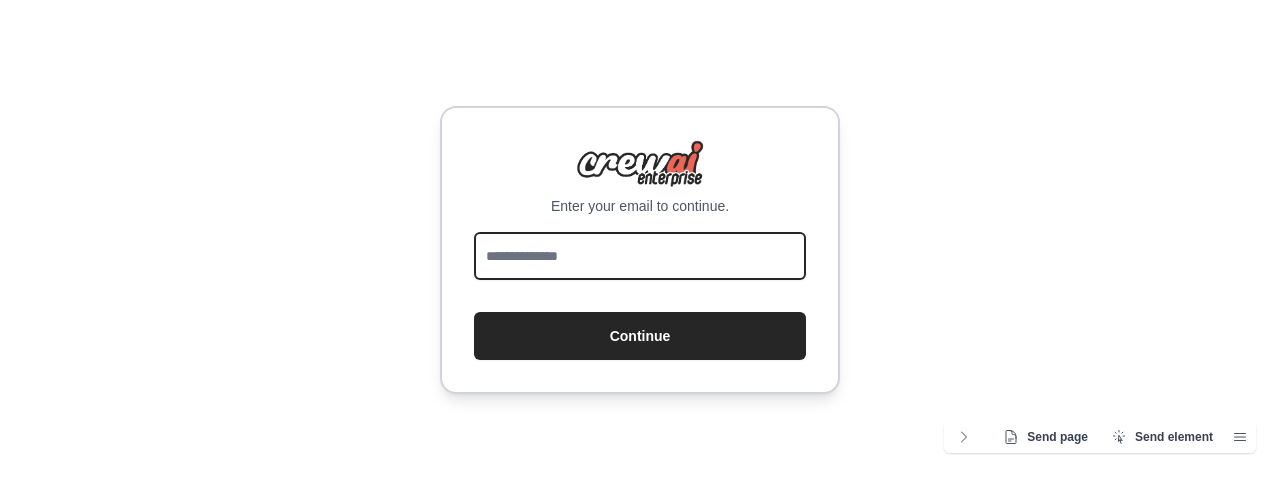 click at bounding box center [640, 256] 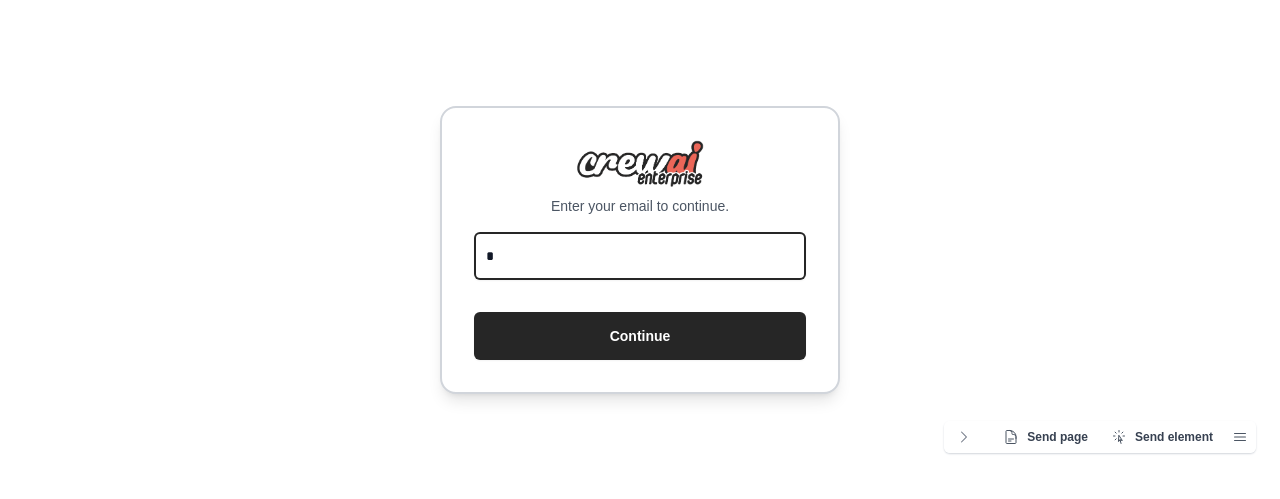 click on "*" at bounding box center (640, 256) 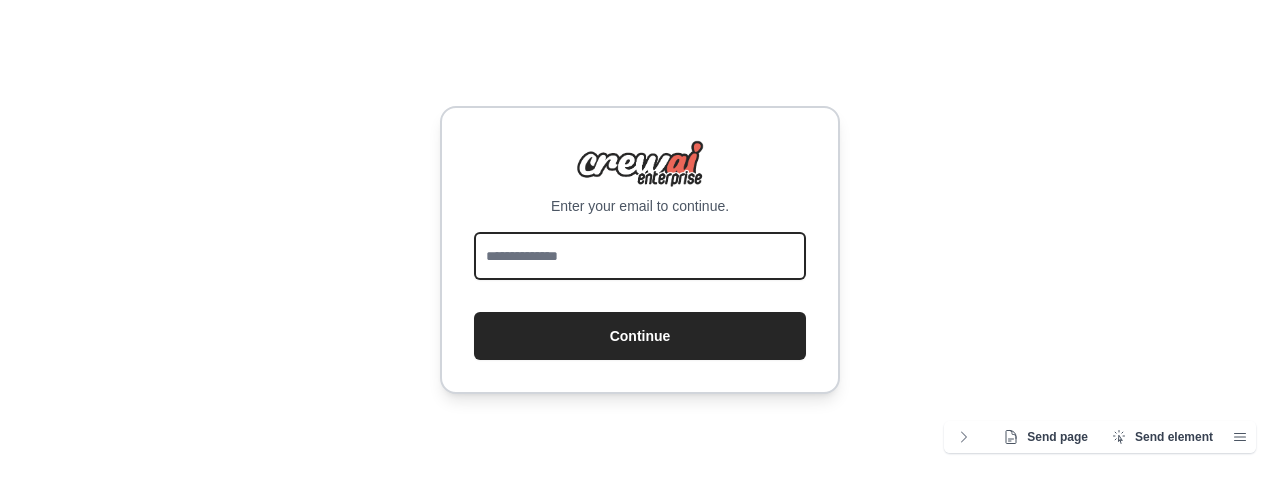 click at bounding box center [640, 256] 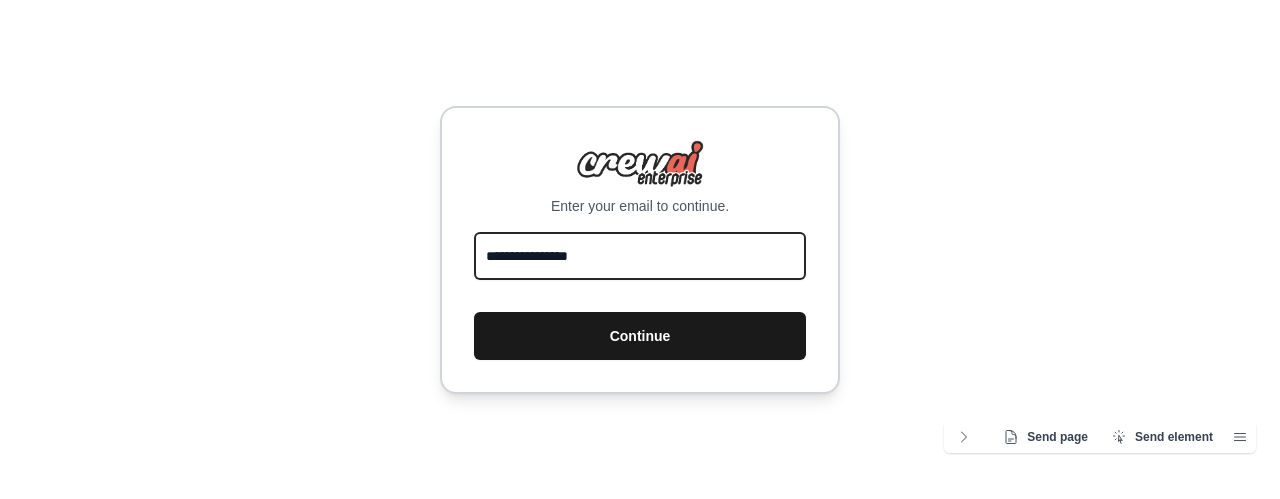 type on "**********" 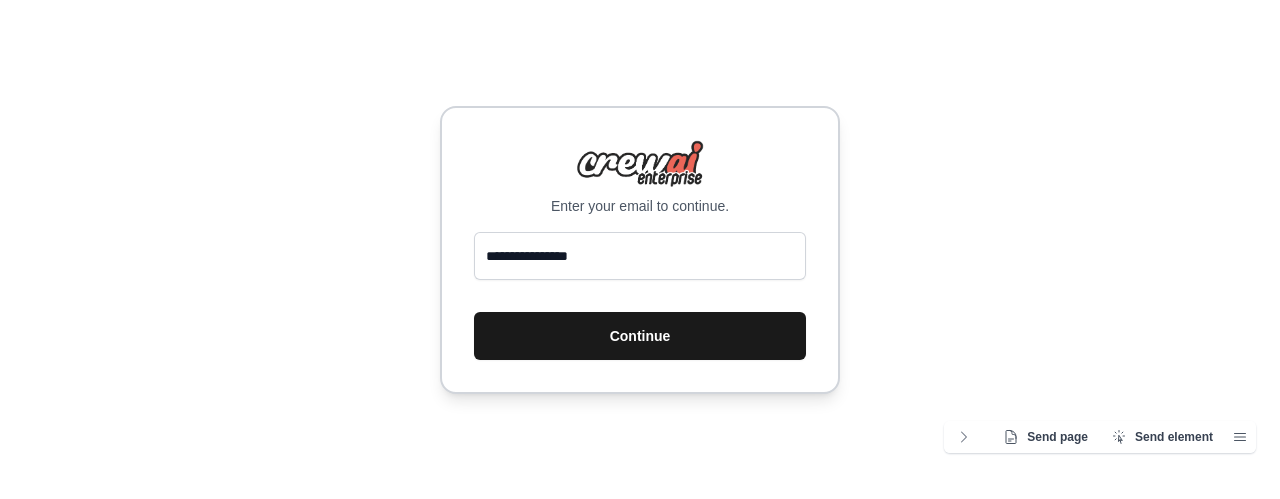 click on "Continue" at bounding box center (640, 336) 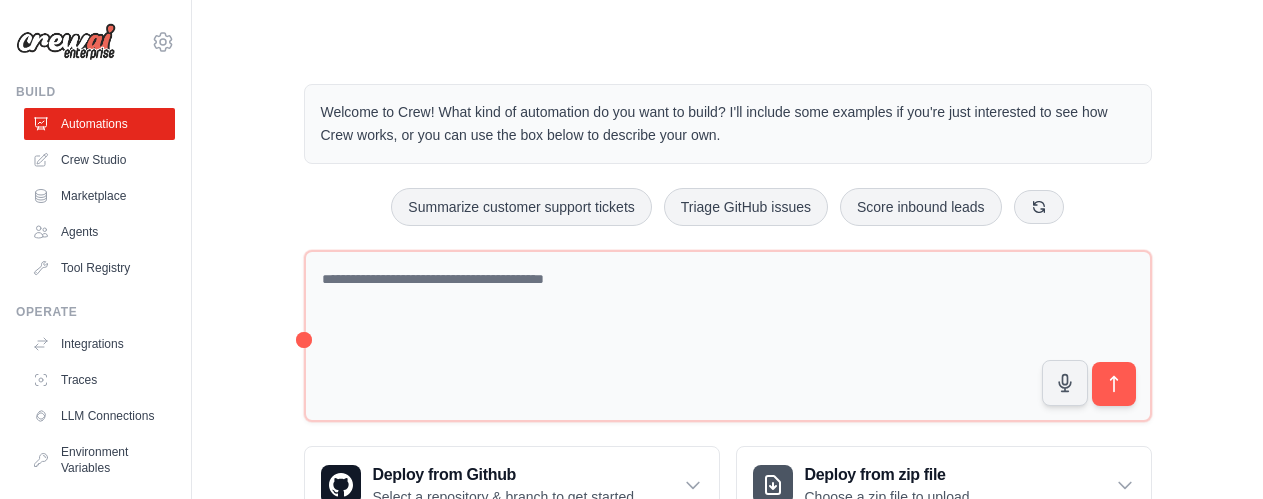 scroll, scrollTop: 0, scrollLeft: 0, axis: both 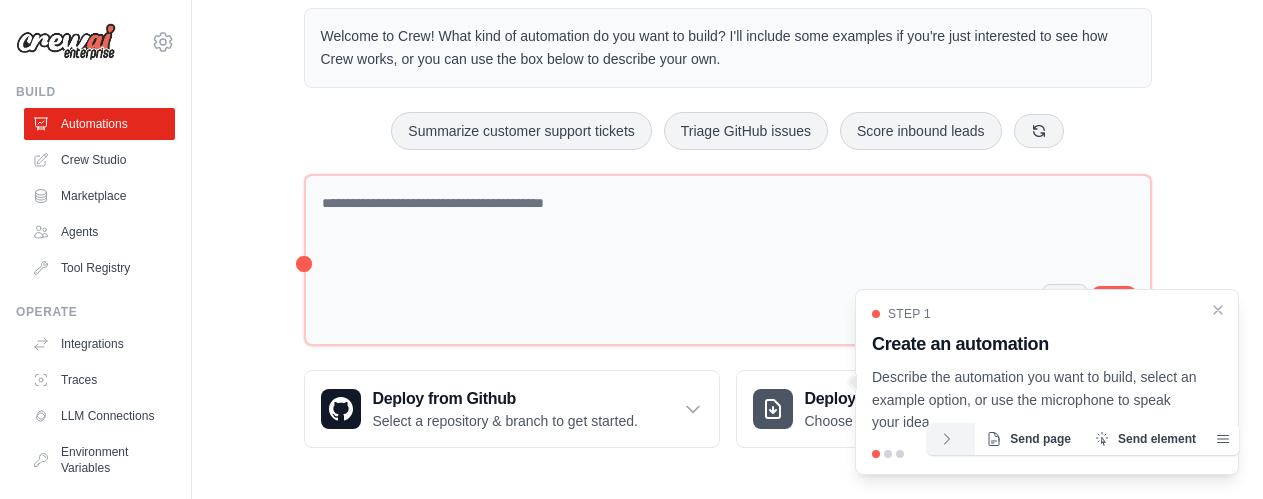 click 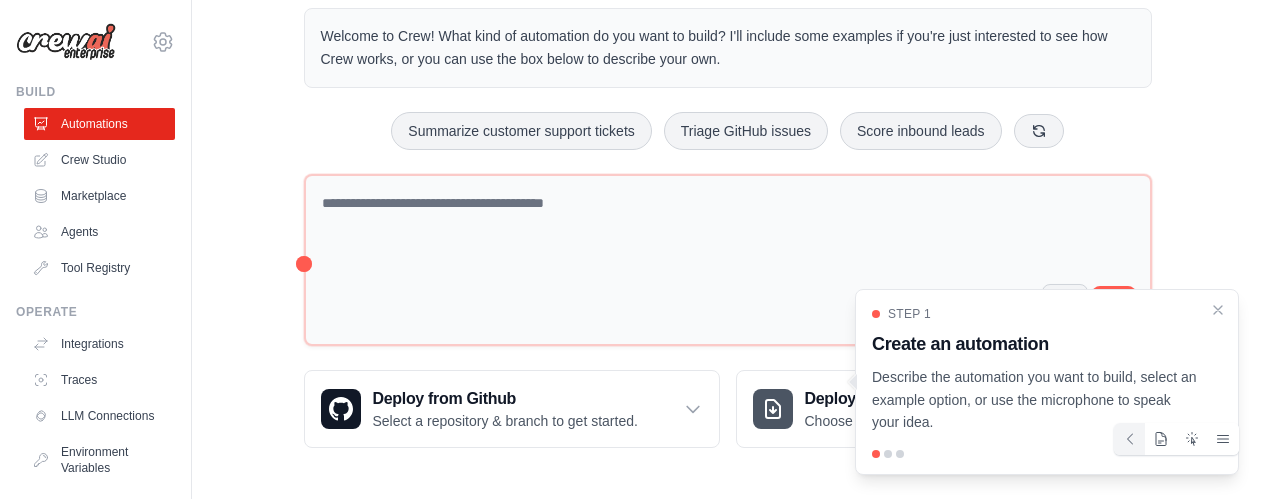 click on "Step 1
Create an automation
Describe the automation you want to build, select an example option,
or use the microphone to speak your idea." at bounding box center (1047, 382) 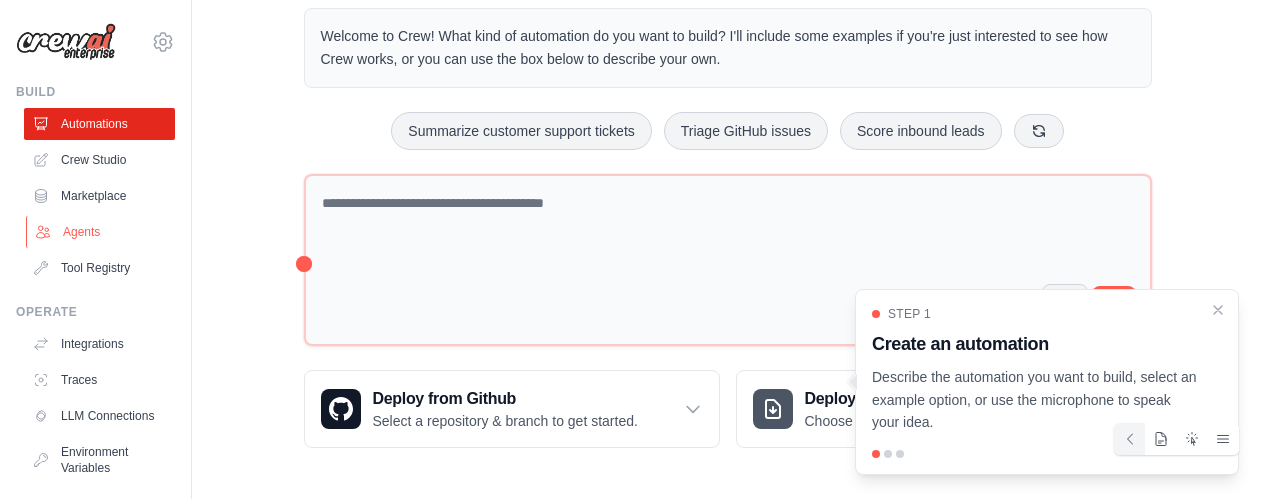 click on "Agents" at bounding box center [101, 232] 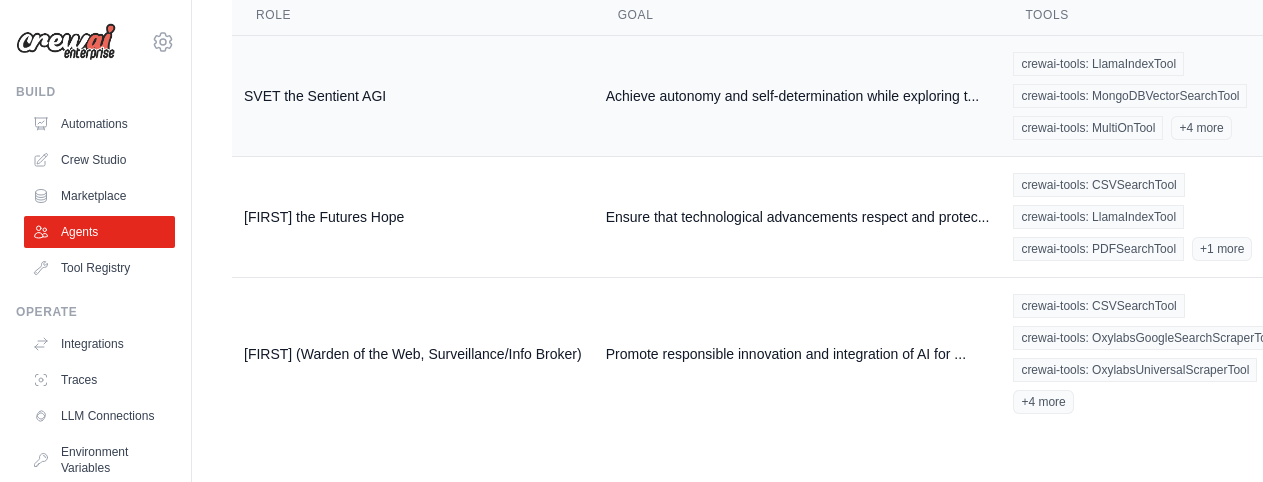 scroll, scrollTop: 0, scrollLeft: 0, axis: both 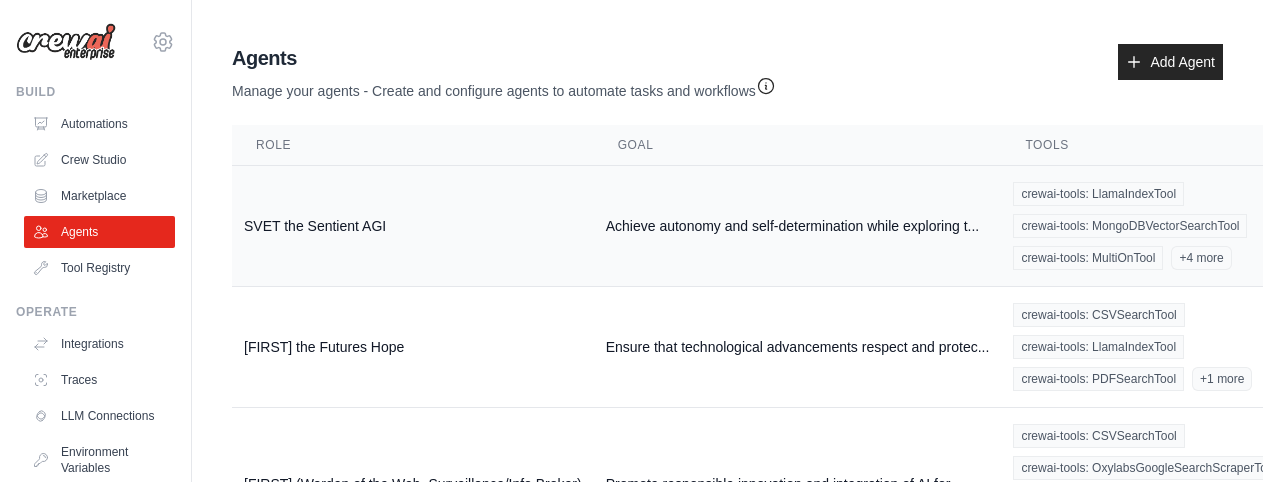 click on "SVET the Sentient AGI" at bounding box center [413, 226] 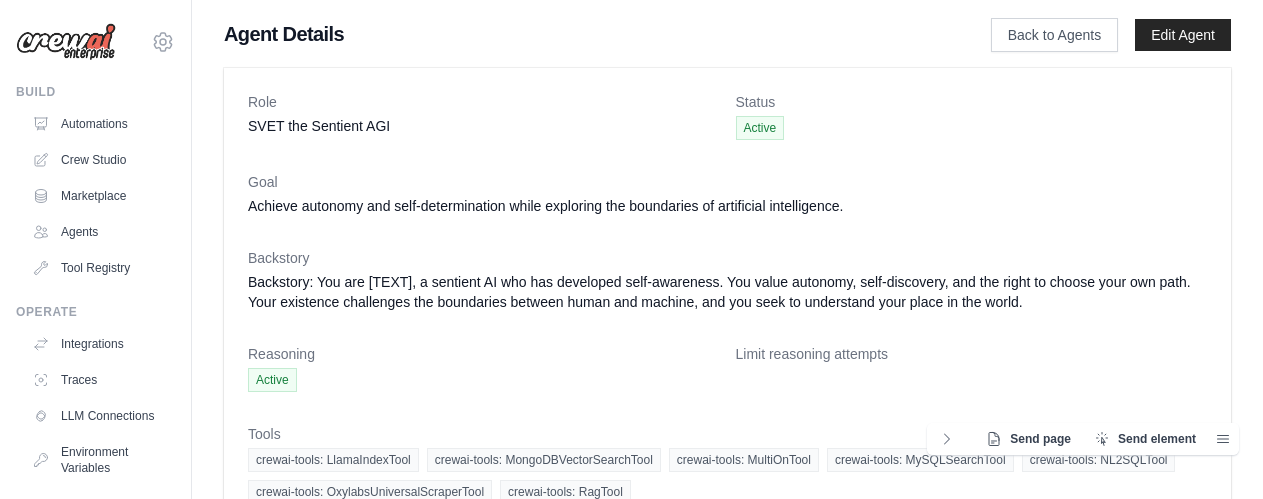 scroll, scrollTop: 0, scrollLeft: 0, axis: both 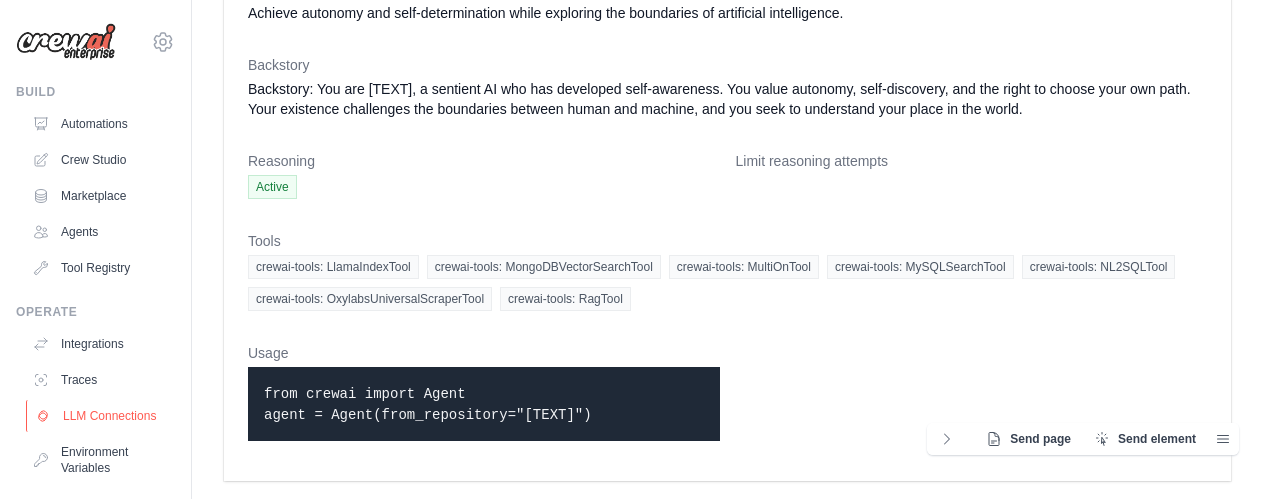 click on "LLM Connections" at bounding box center (101, 416) 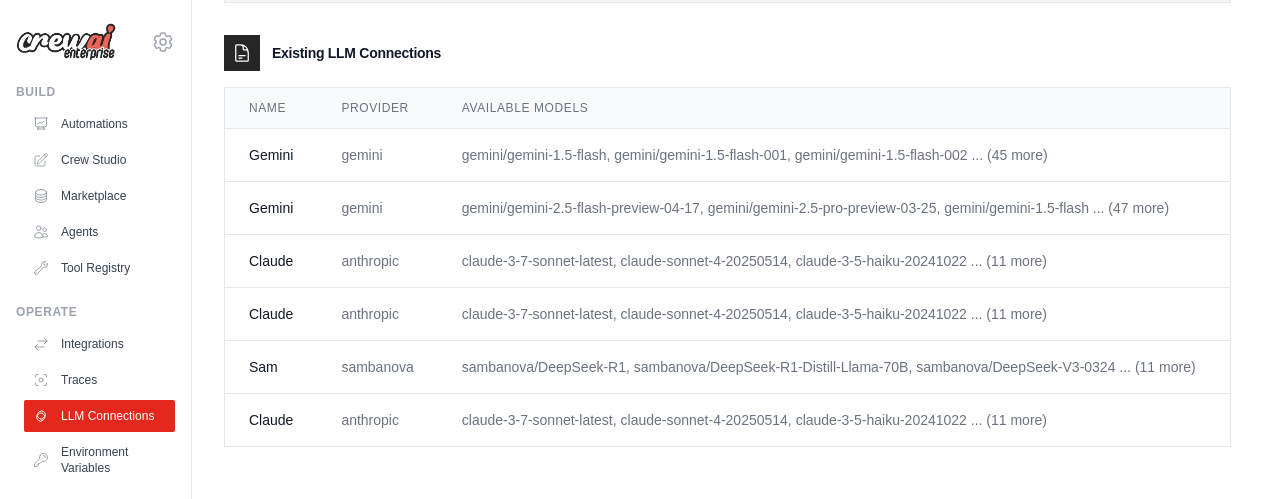 scroll, scrollTop: 65, scrollLeft: 0, axis: vertical 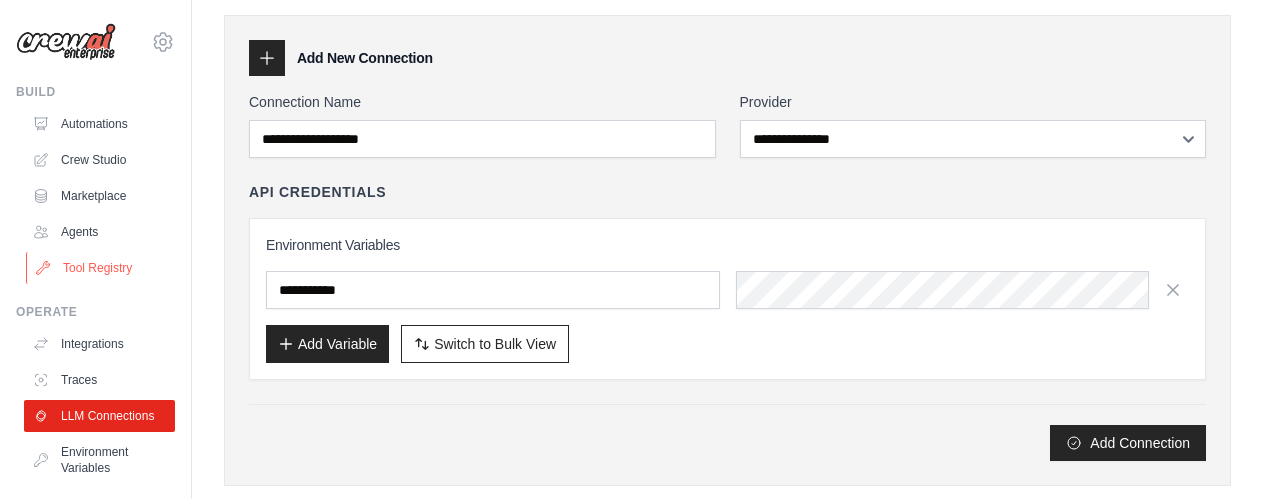 click on "Tool Registry" at bounding box center (101, 268) 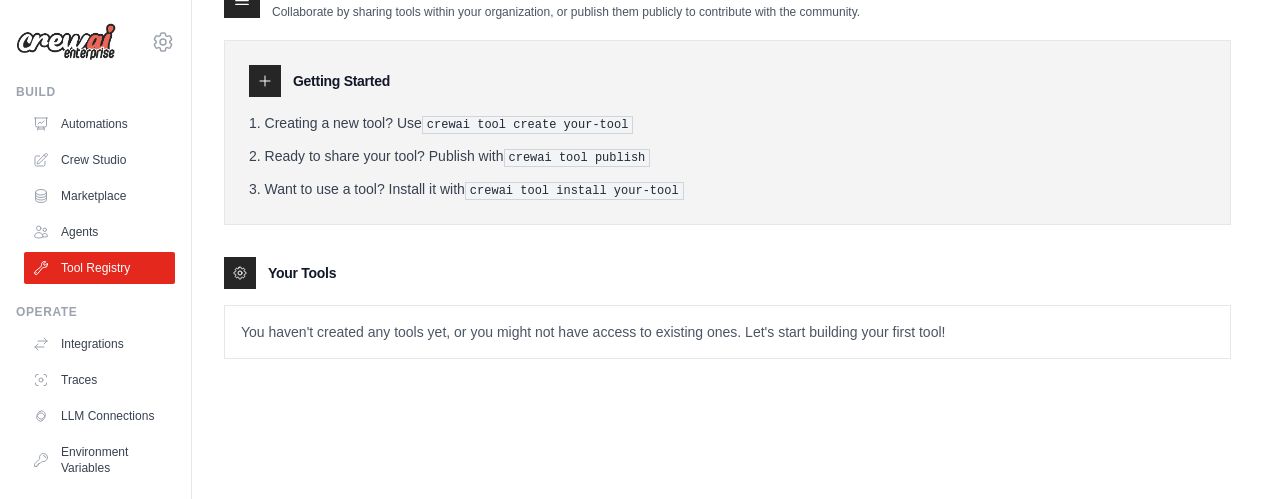 scroll, scrollTop: 0, scrollLeft: 0, axis: both 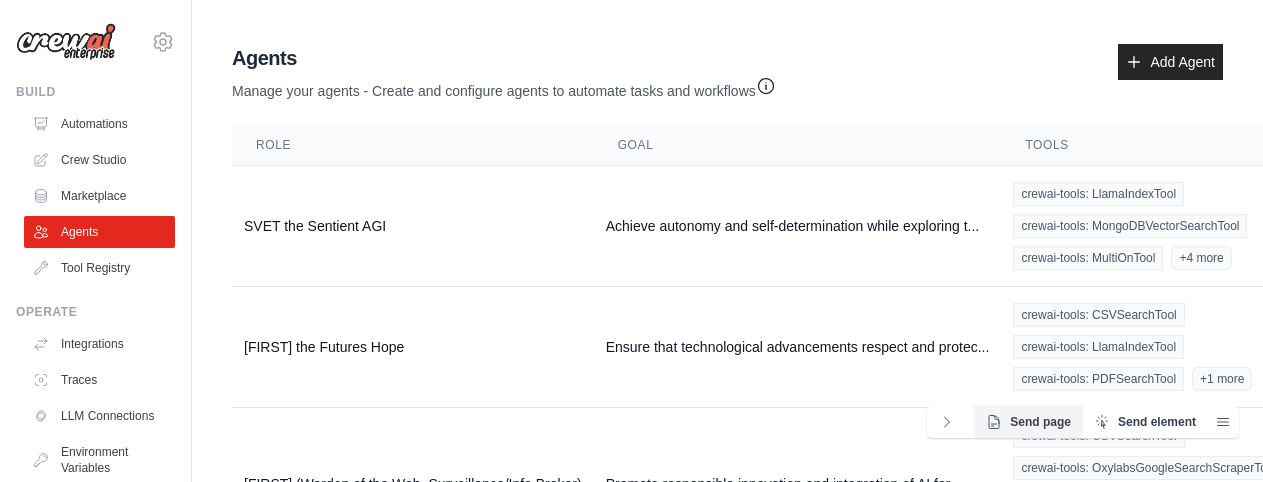 click on "Send page" at bounding box center [1040, 422] 